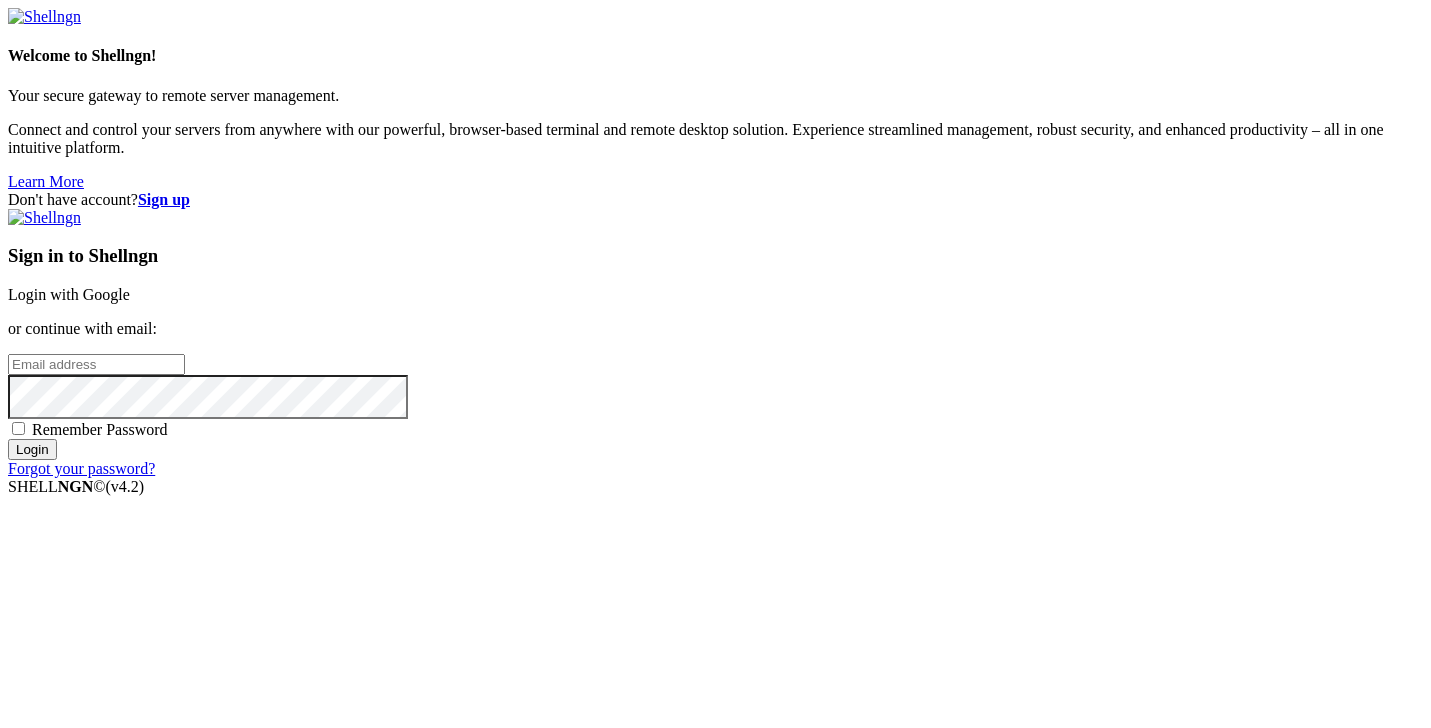 scroll, scrollTop: 0, scrollLeft: 0, axis: both 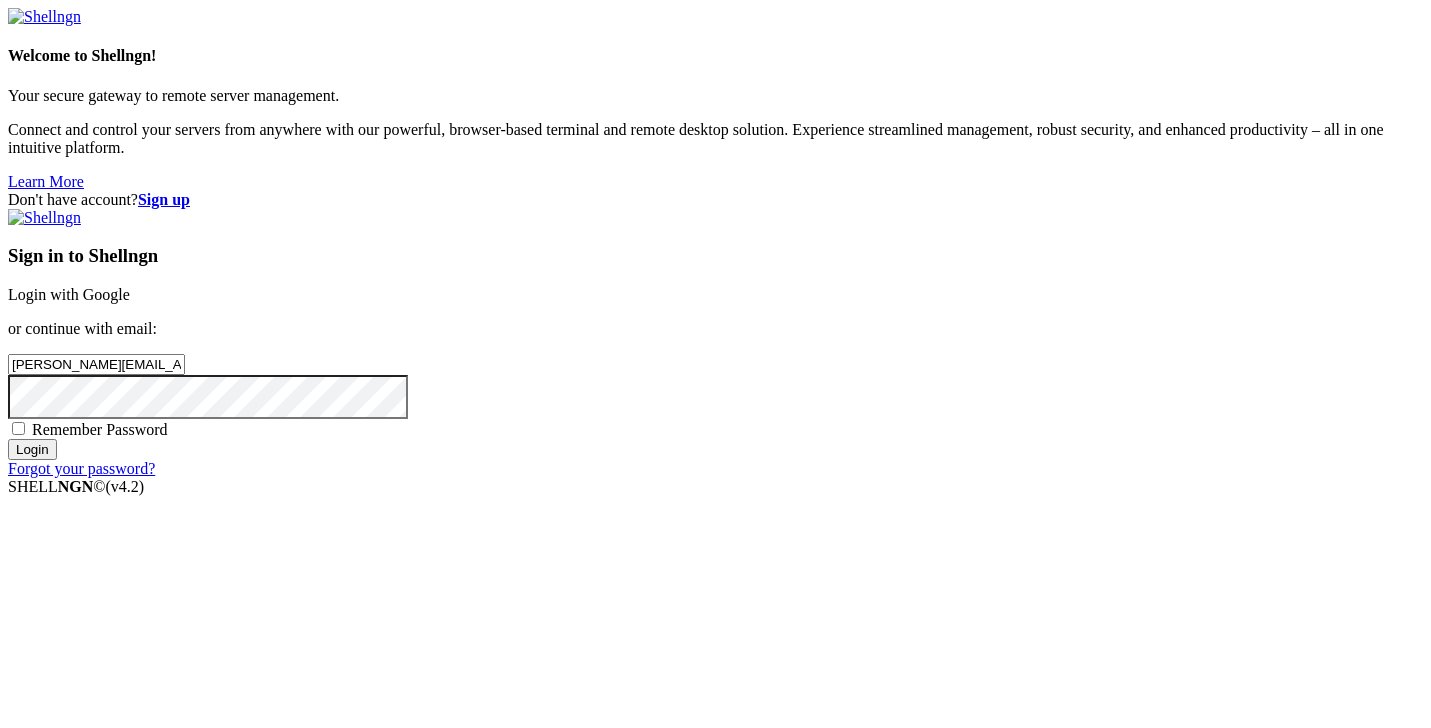click on "Sign in to Shellngn
Login with Google
or continue with email:
[PERSON_NAME][EMAIL_ADDRESS][DOMAIN_NAME]
Remember Password
Login
Forgot your password?" at bounding box center [715, 343] 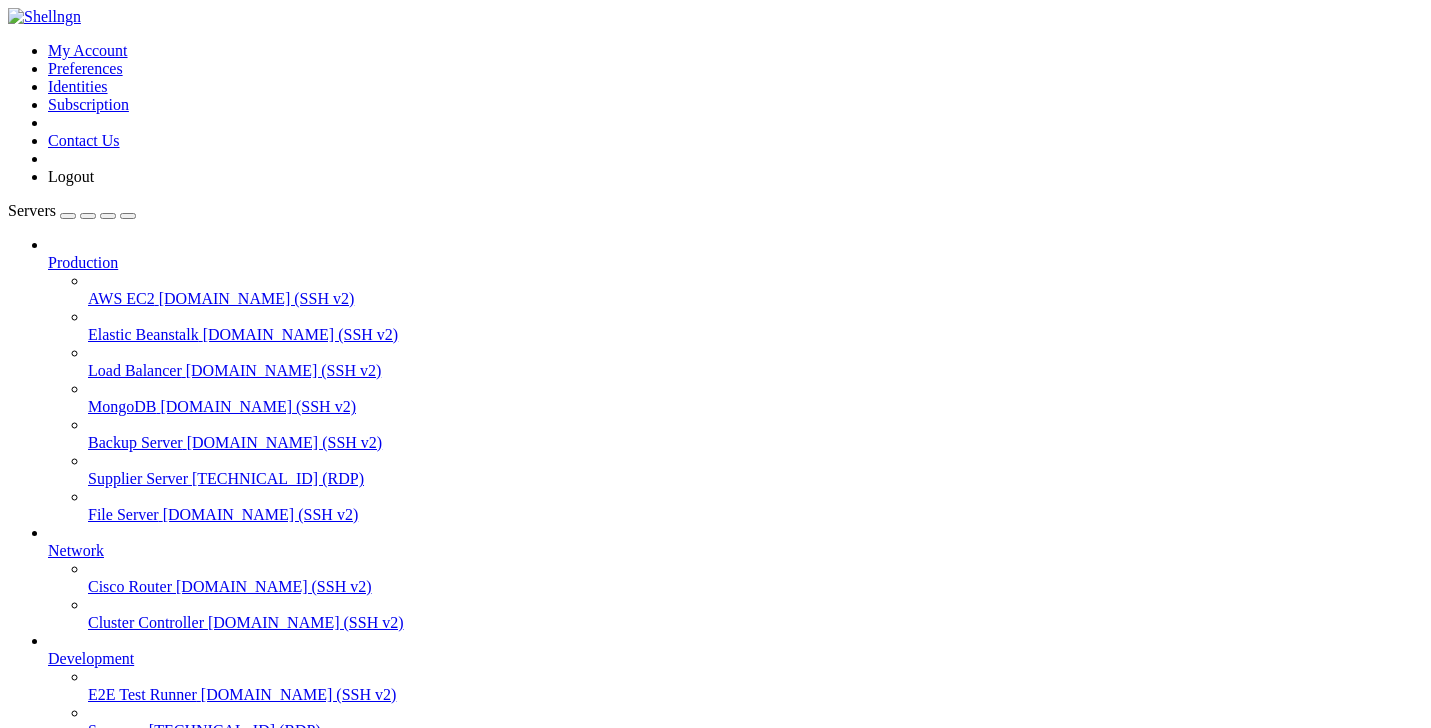 click on "Supplier Server" at bounding box center [138, 478] 